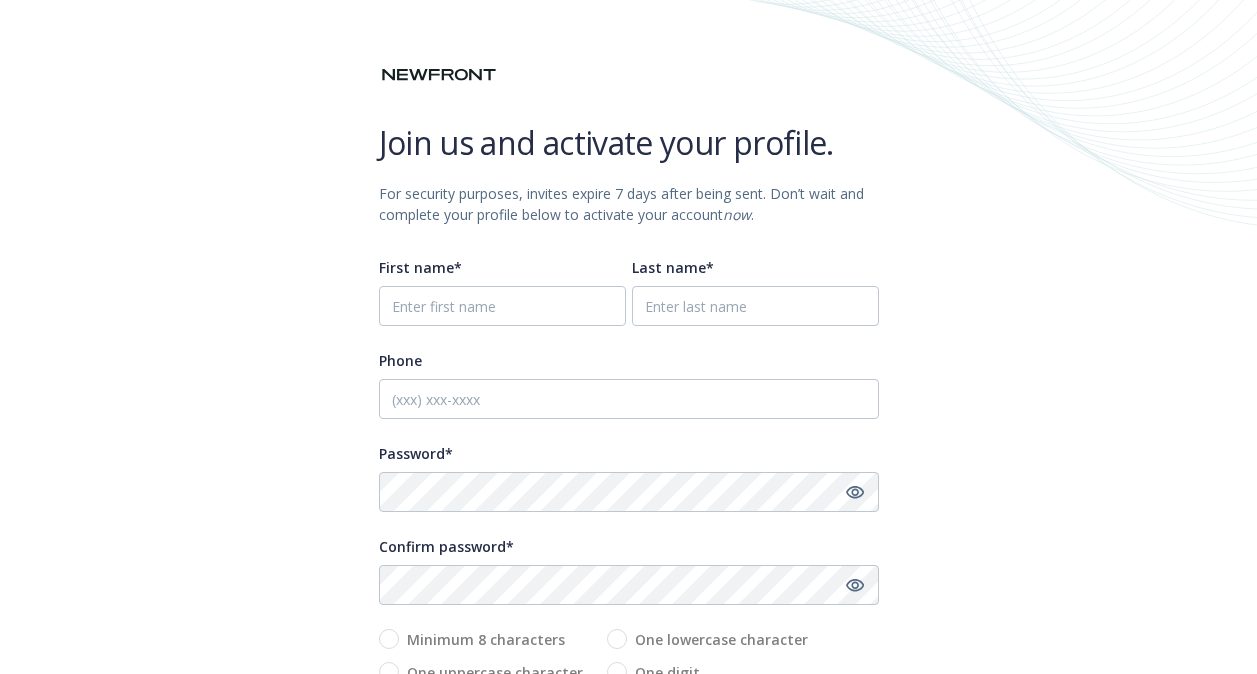 scroll, scrollTop: 0, scrollLeft: 0, axis: both 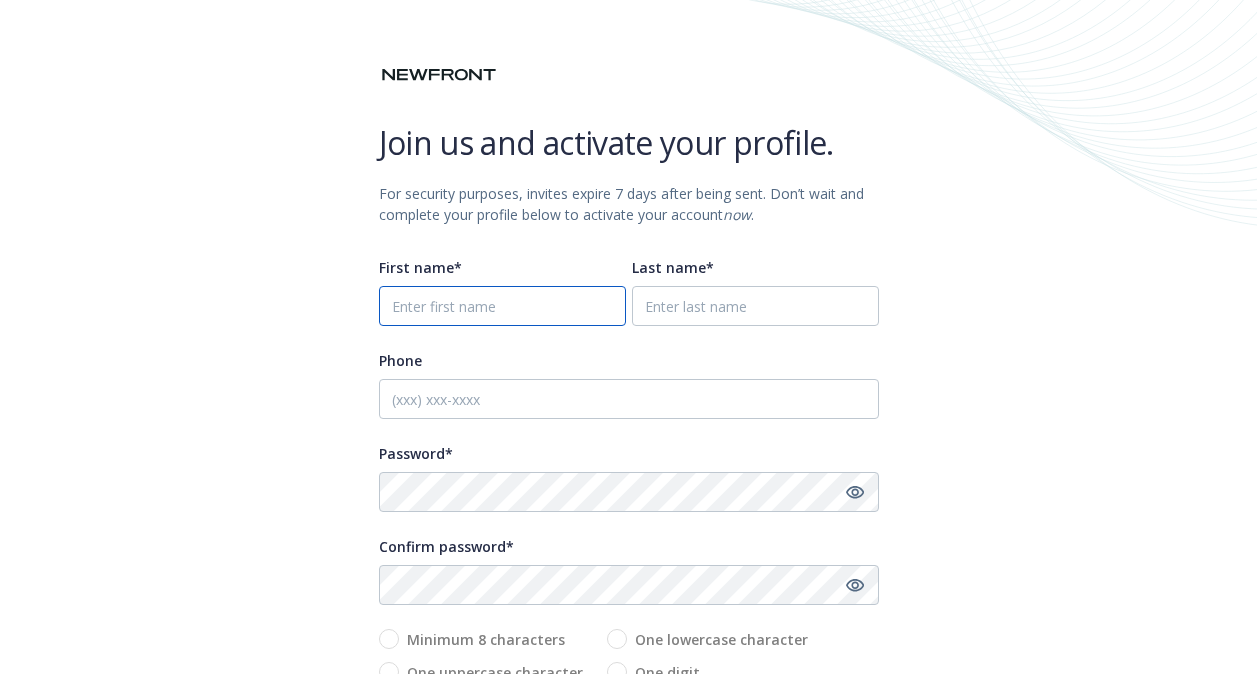 click on "First name*" at bounding box center (502, 306) 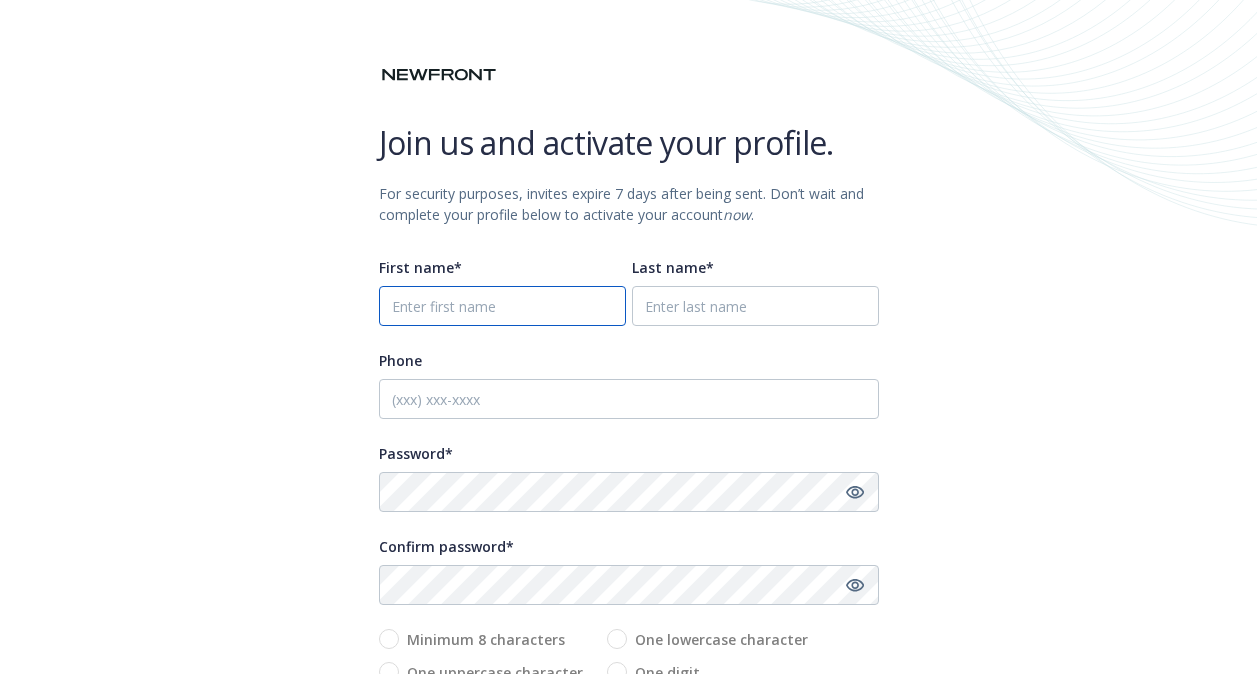 type on "[FIRST]" 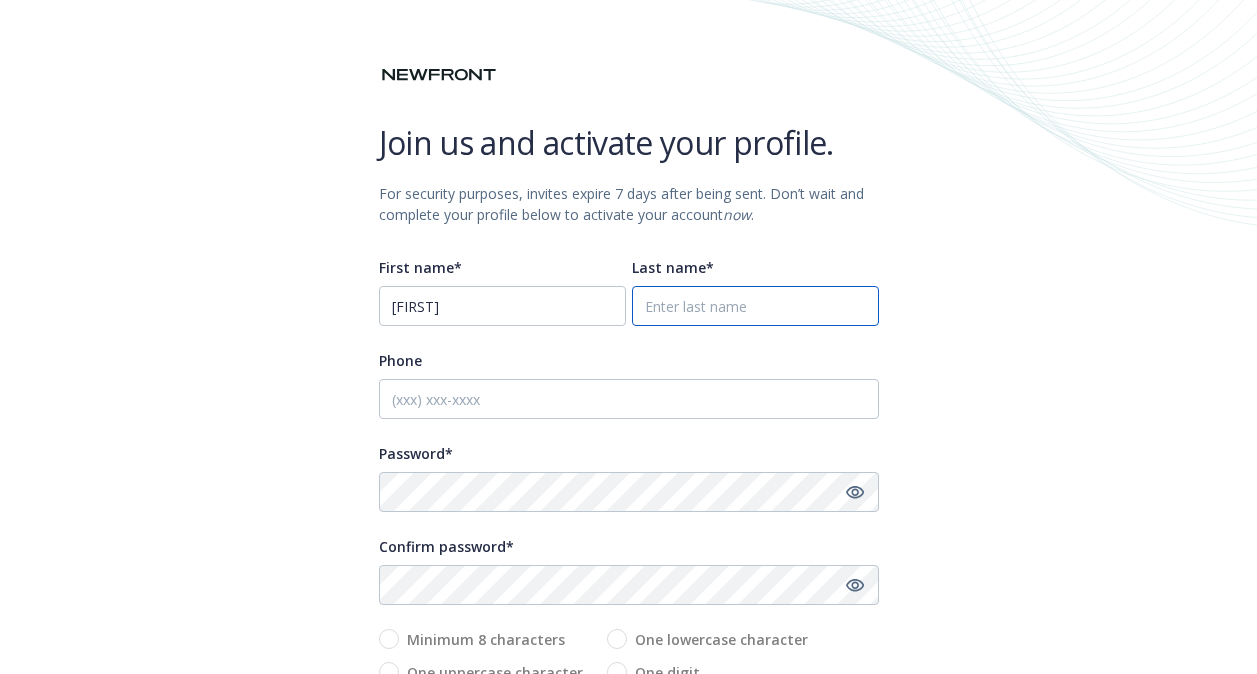 type on "[FIRST]" 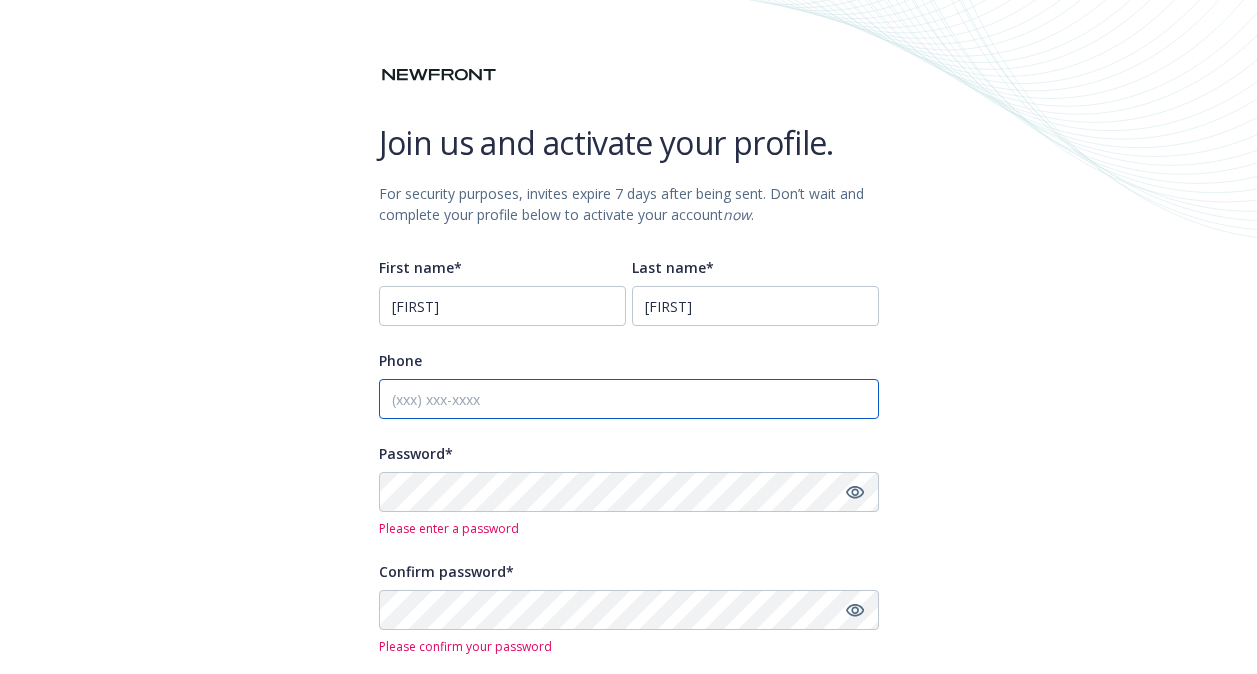 click on "Phone" at bounding box center (629, 399) 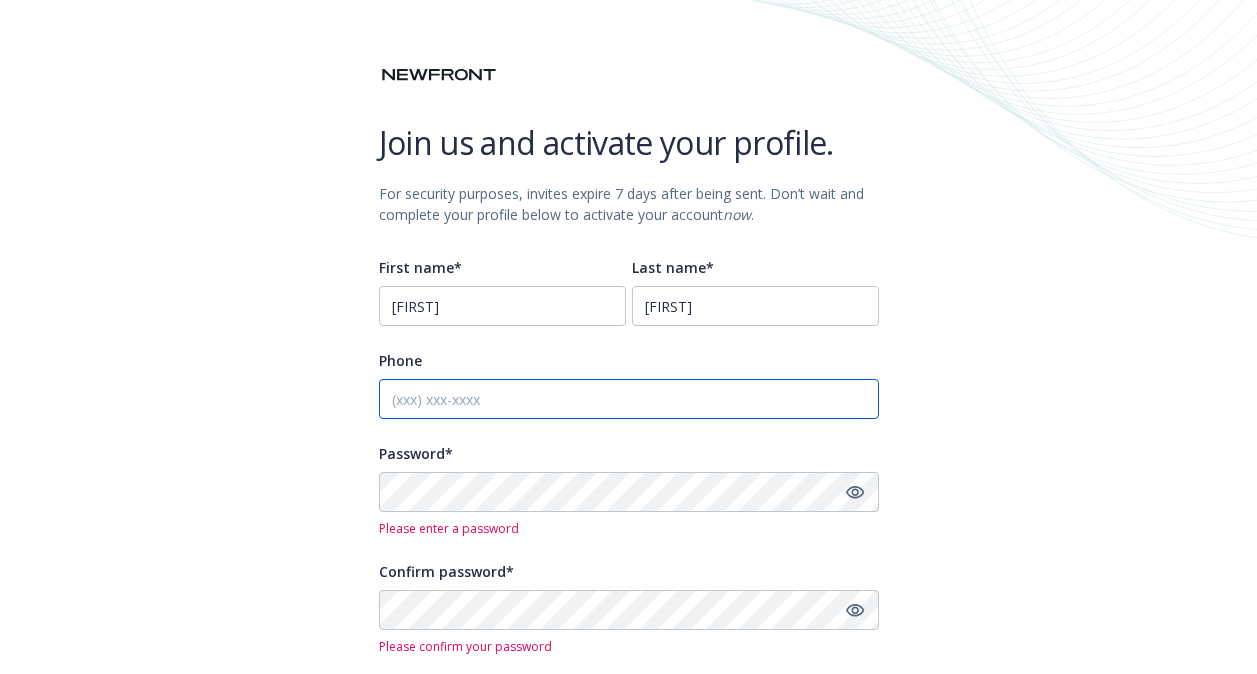 type on "[PHONE]" 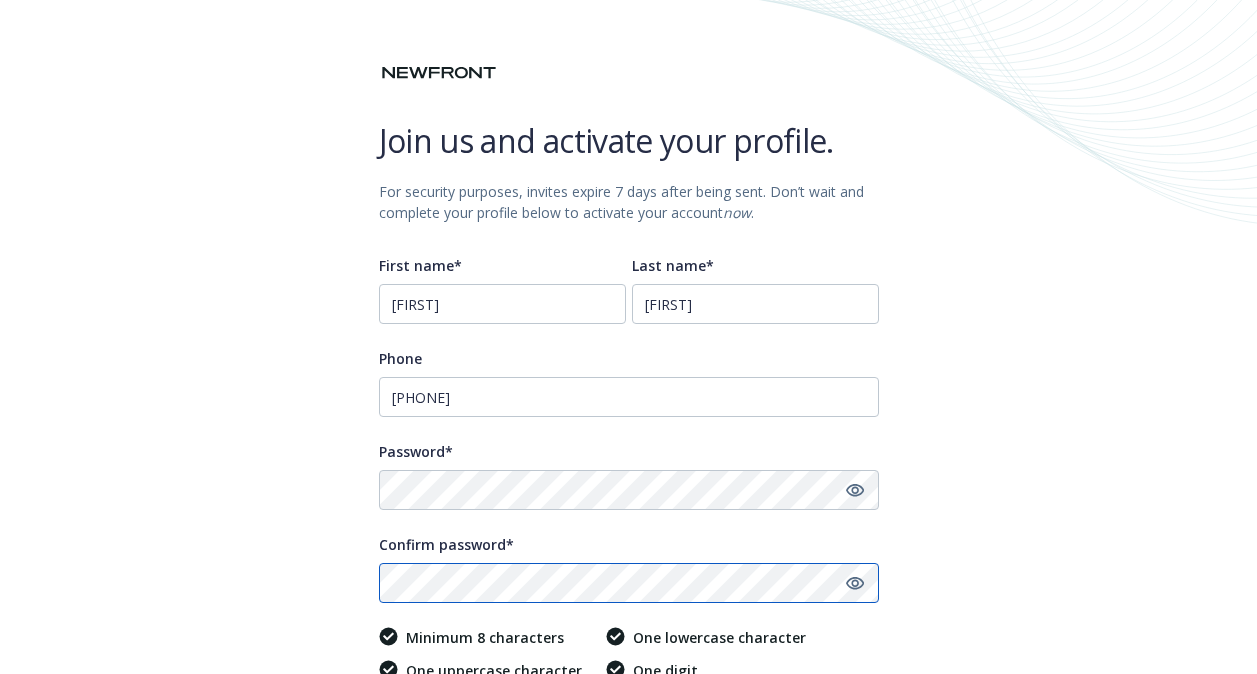 scroll, scrollTop: 200, scrollLeft: 0, axis: vertical 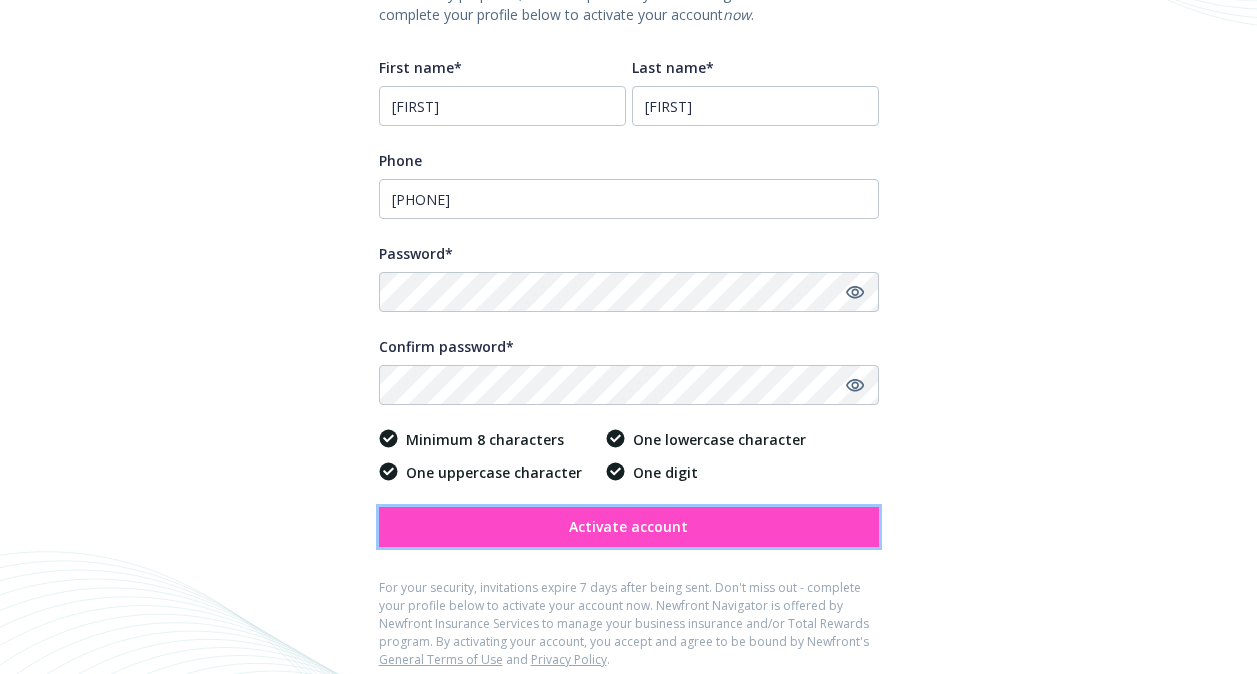click on "Activate account" at bounding box center (628, 526) 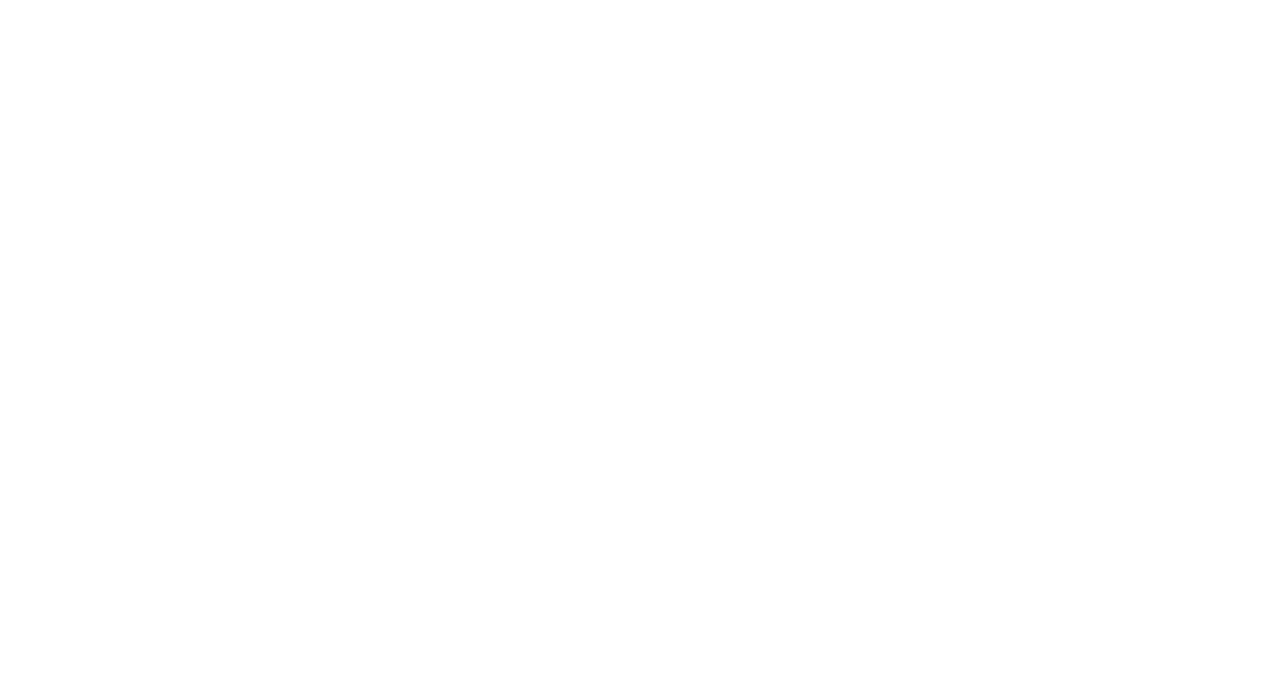 scroll, scrollTop: 0, scrollLeft: 0, axis: both 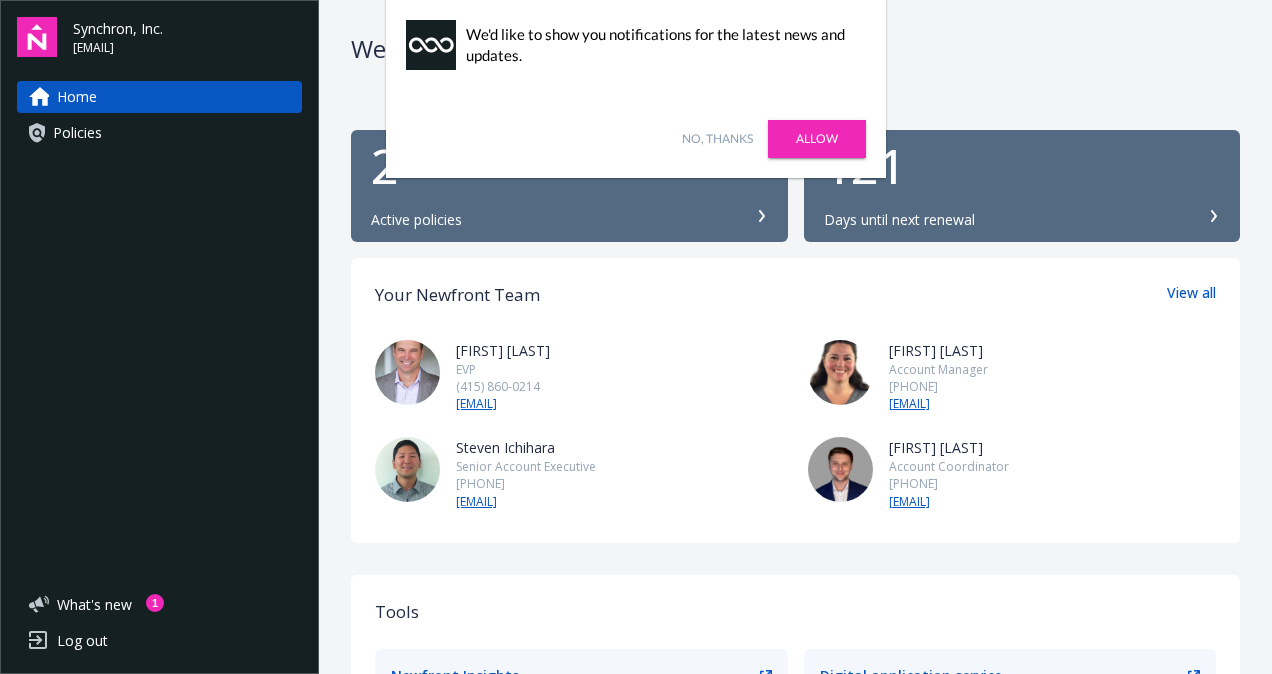 click on "No, thanks" at bounding box center [717, 139] 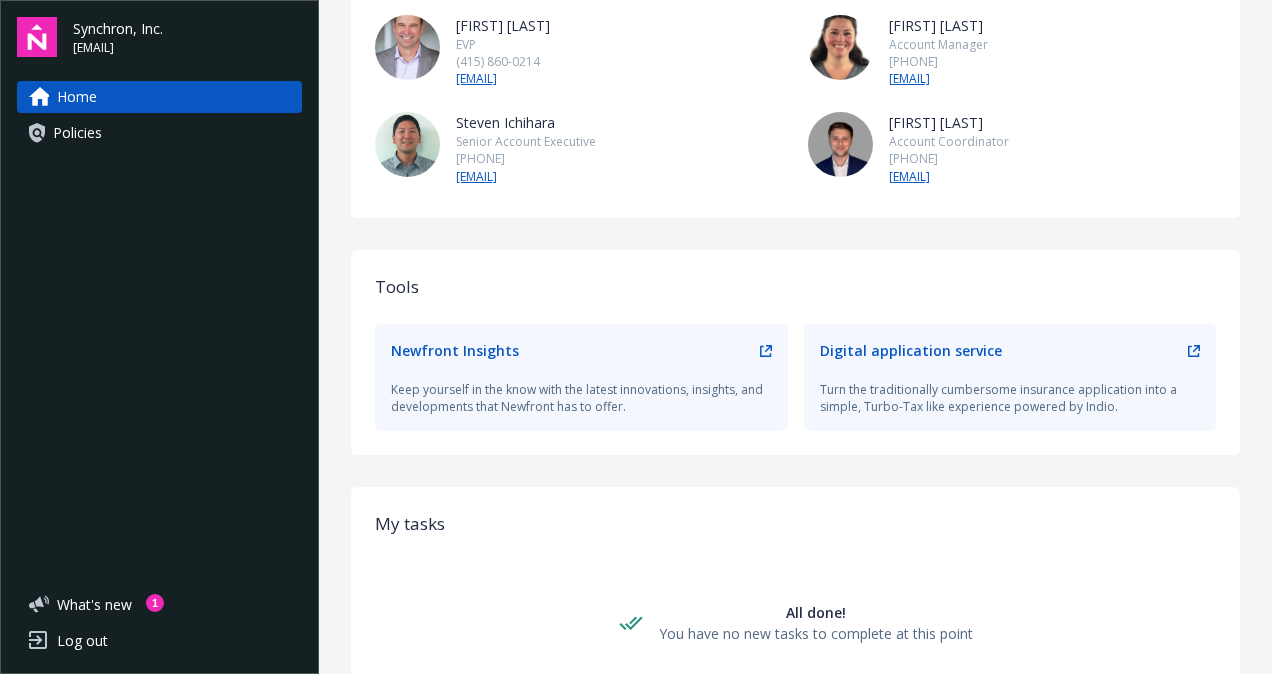 scroll, scrollTop: 371, scrollLeft: 0, axis: vertical 